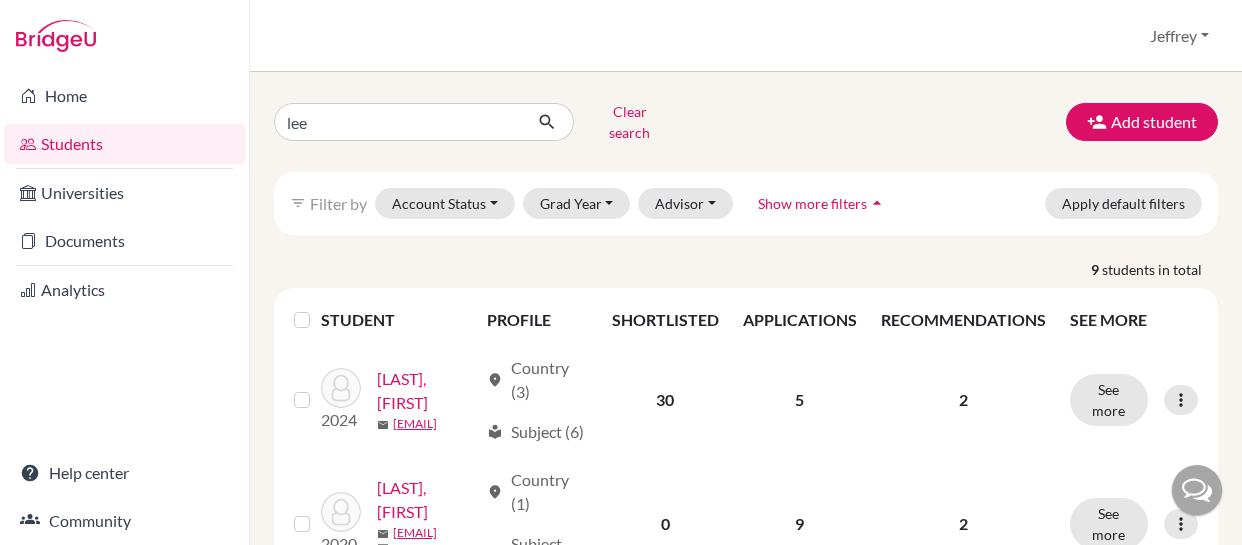 scroll, scrollTop: 0, scrollLeft: 0, axis: both 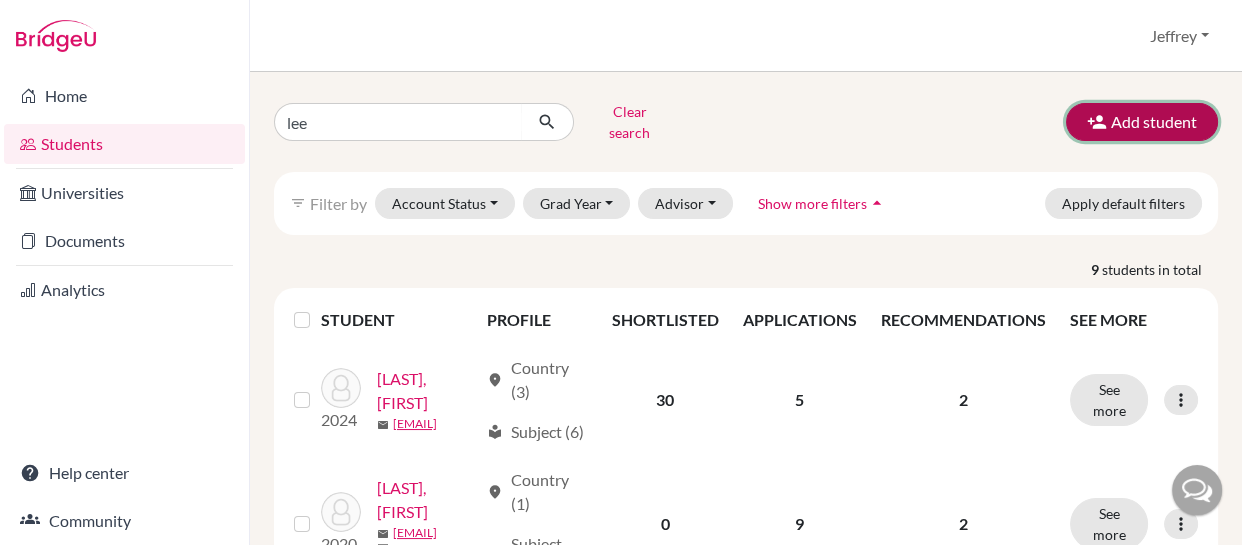 click on "Add student" at bounding box center [1142, 122] 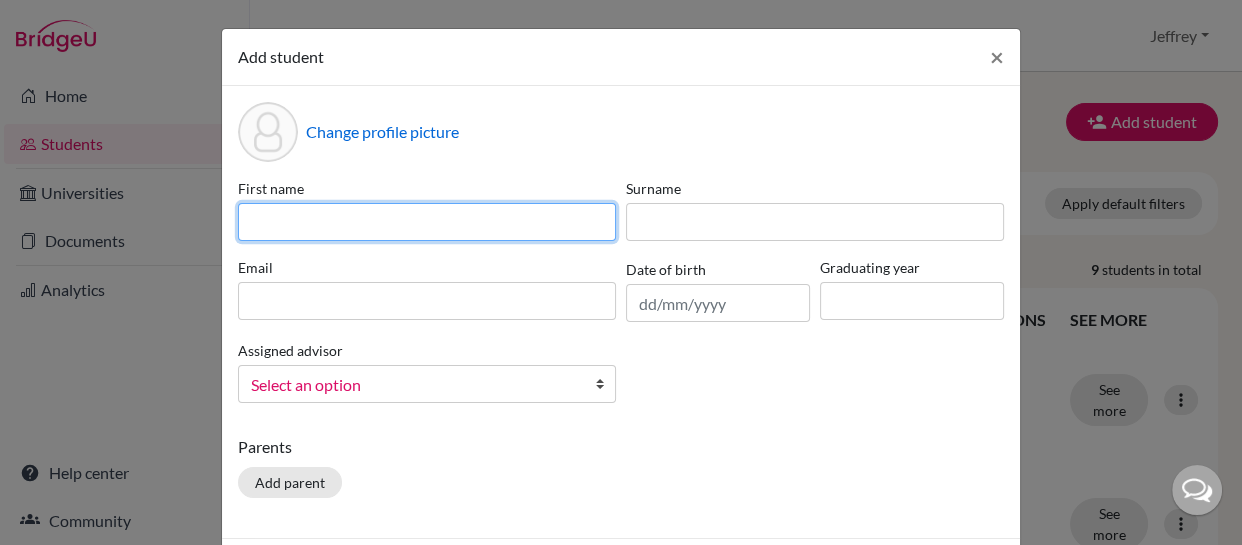 click at bounding box center [427, 222] 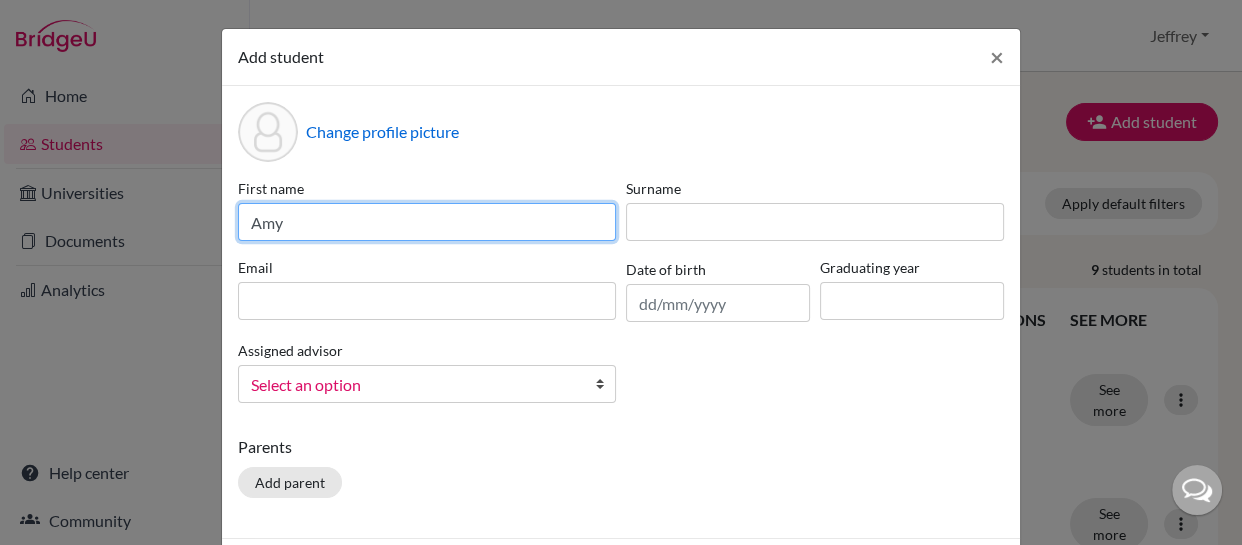 type on "Amy" 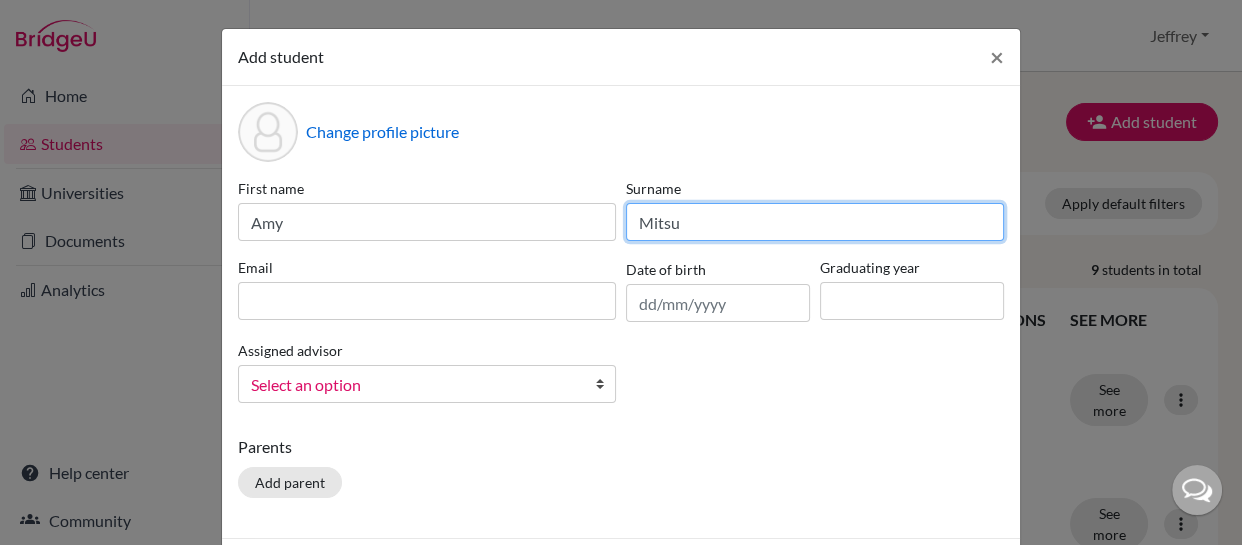 type on "[LAST]" 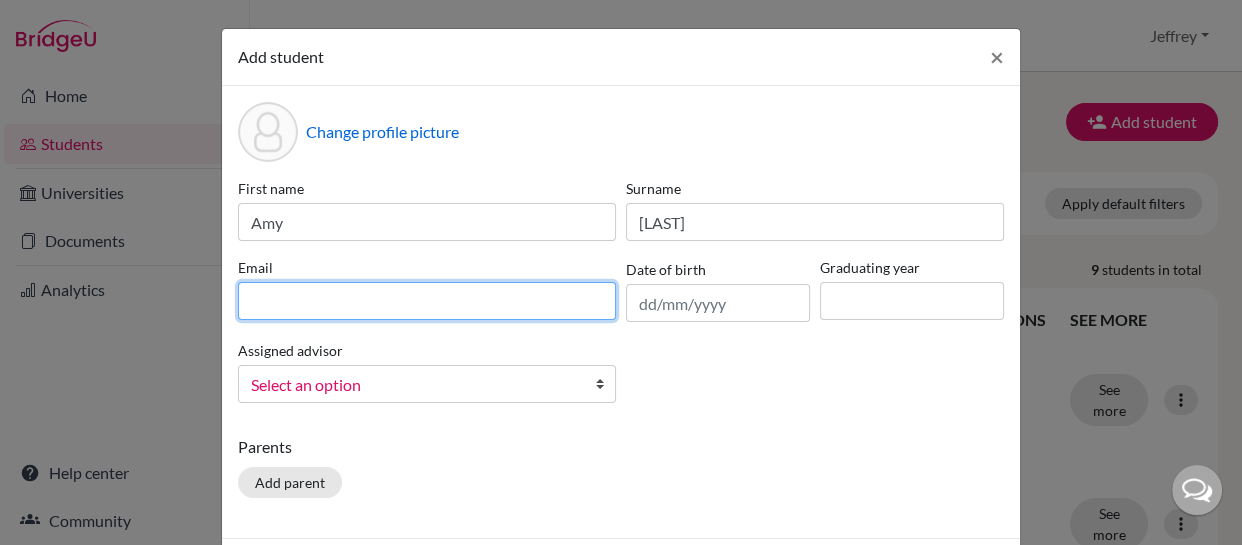 click at bounding box center (427, 301) 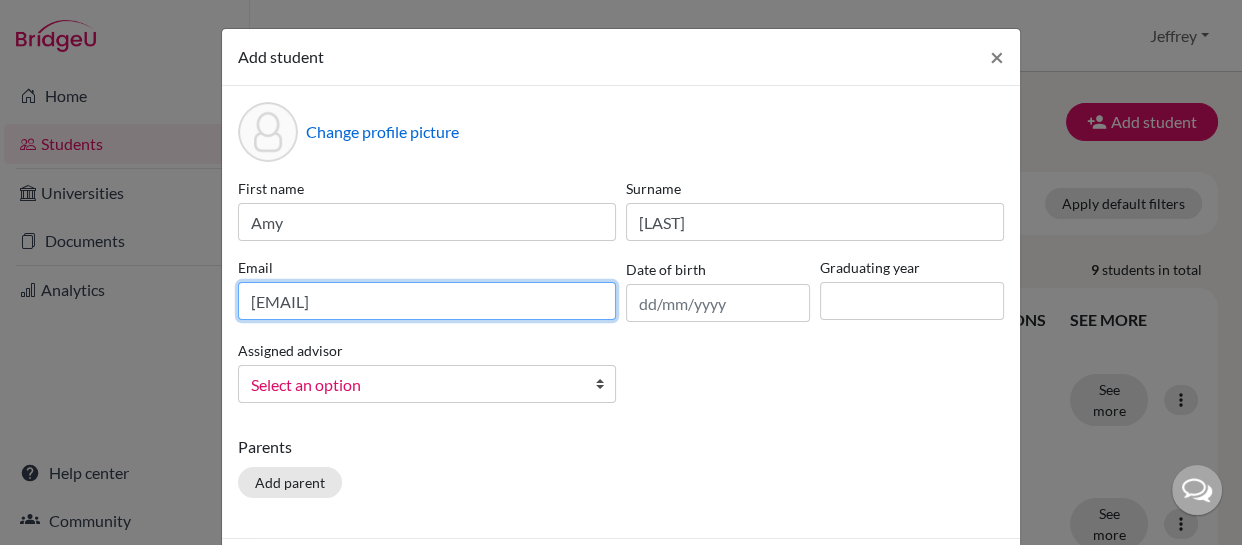 type on "[EMAIL]" 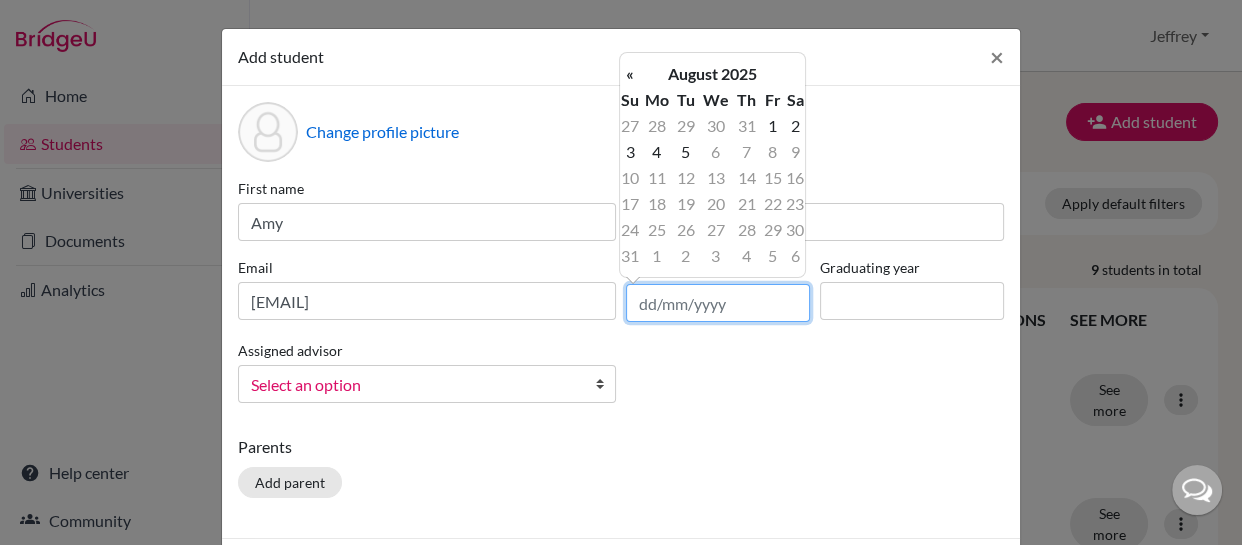 click at bounding box center [718, 303] 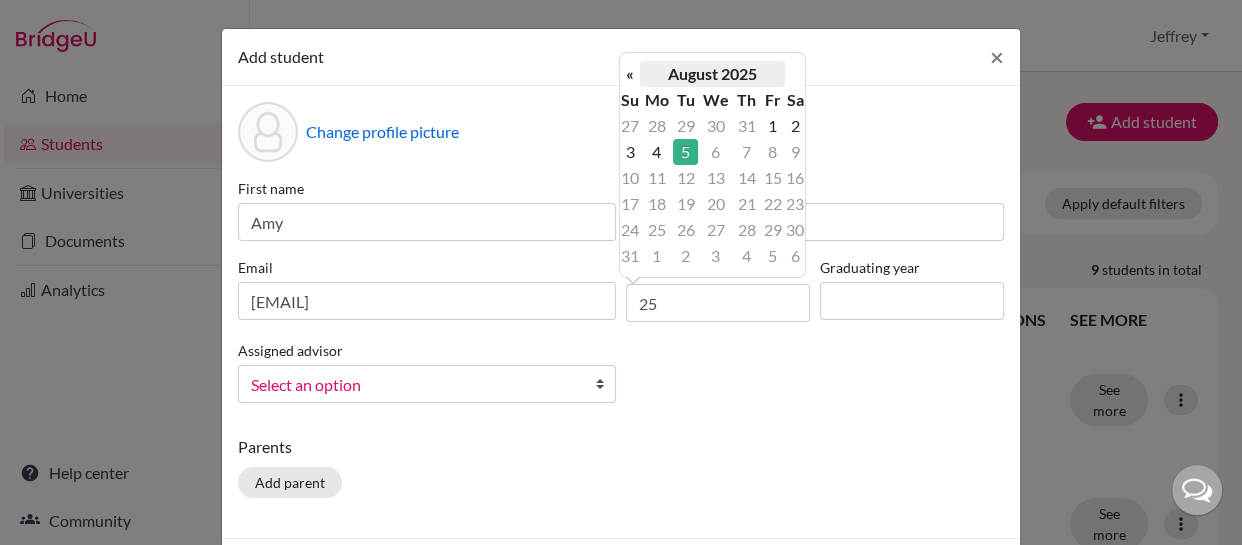 click on "August 2025" at bounding box center (712, 74) 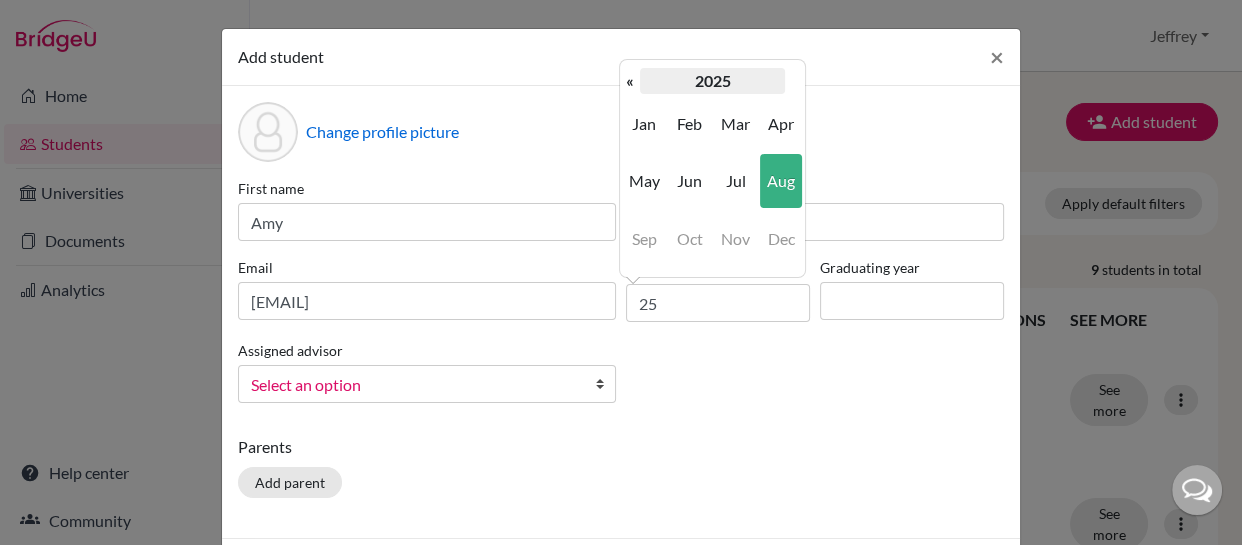click on "2025" at bounding box center (712, 81) 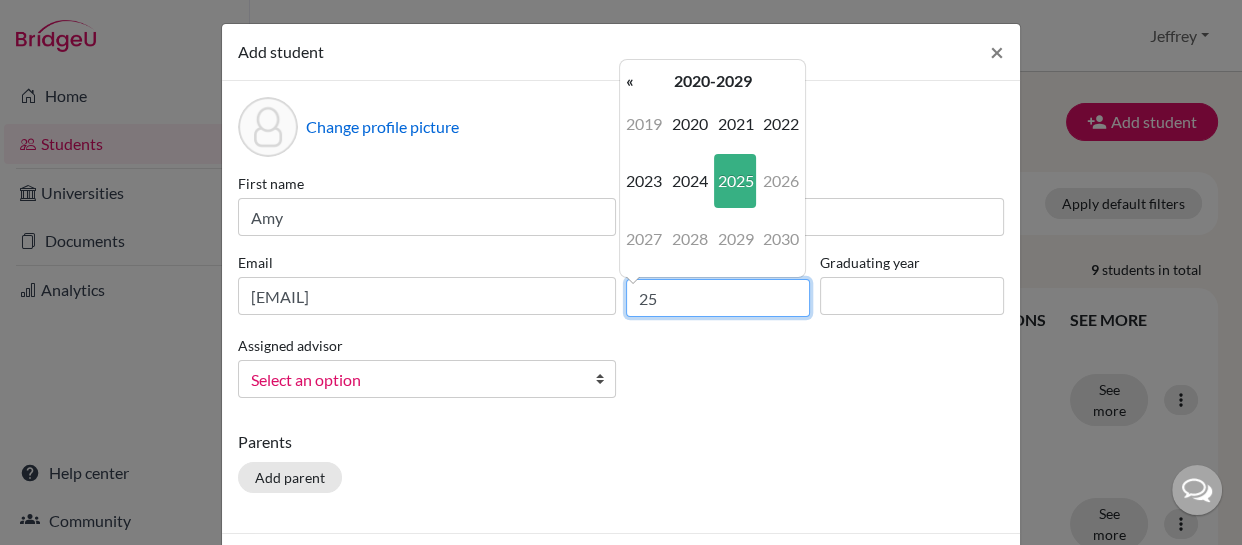 scroll, scrollTop: 0, scrollLeft: 0, axis: both 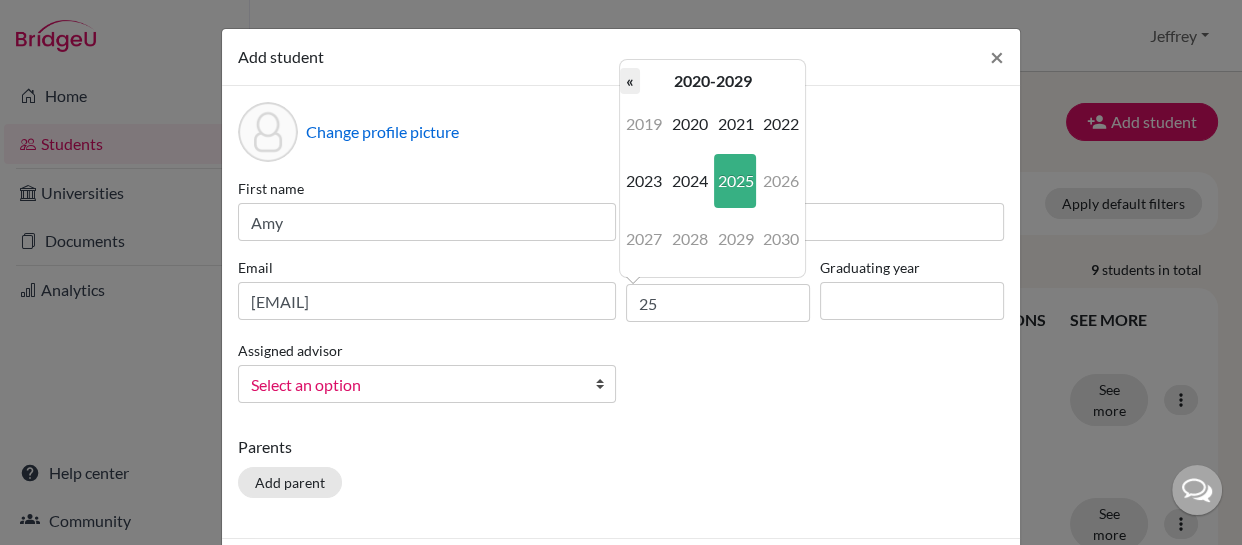 click on "«" at bounding box center (630, 81) 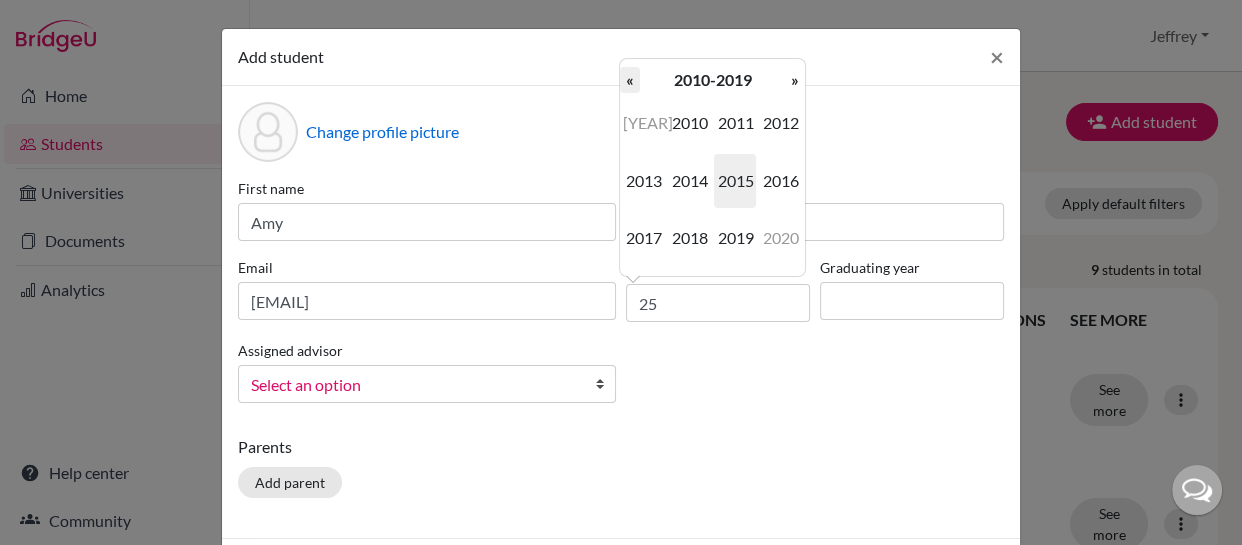 click on "«" at bounding box center [630, 80] 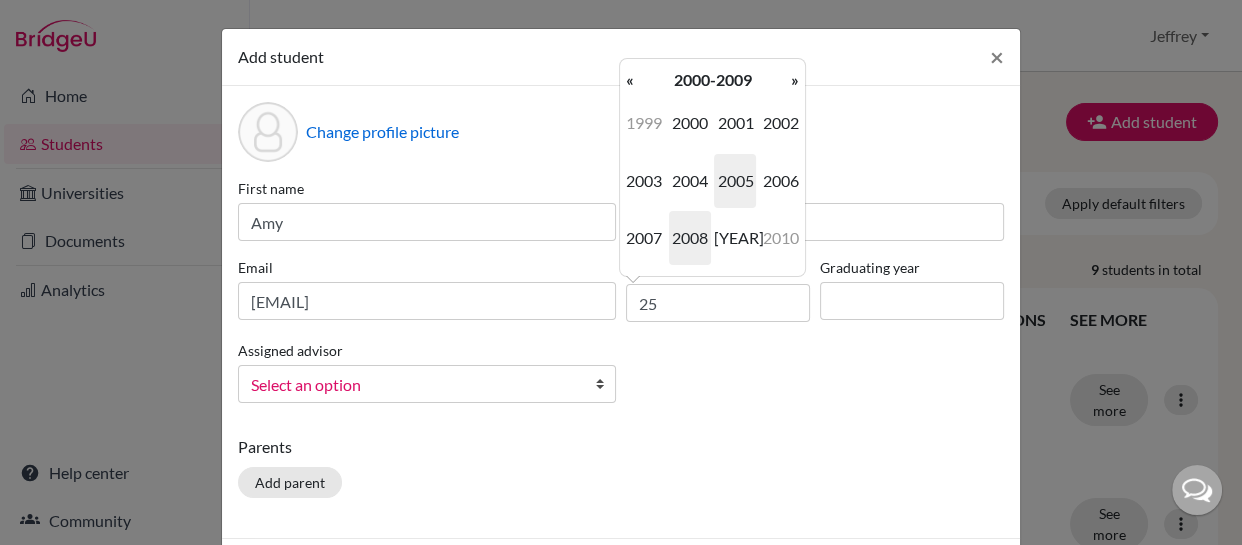 click on "2008" at bounding box center [690, 238] 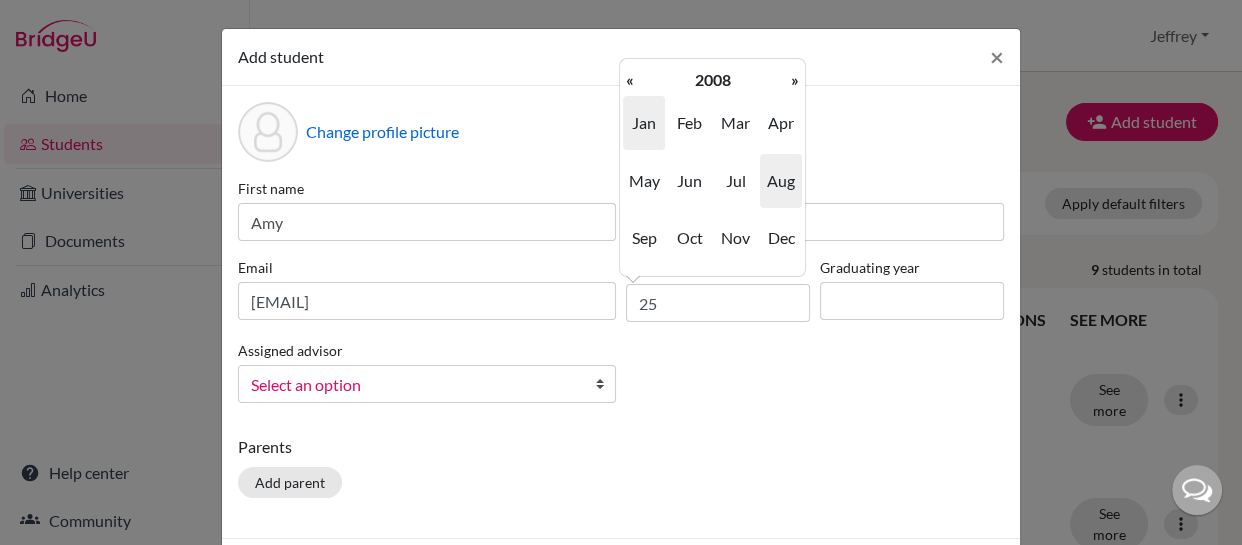 click on "Jan" at bounding box center [644, 123] 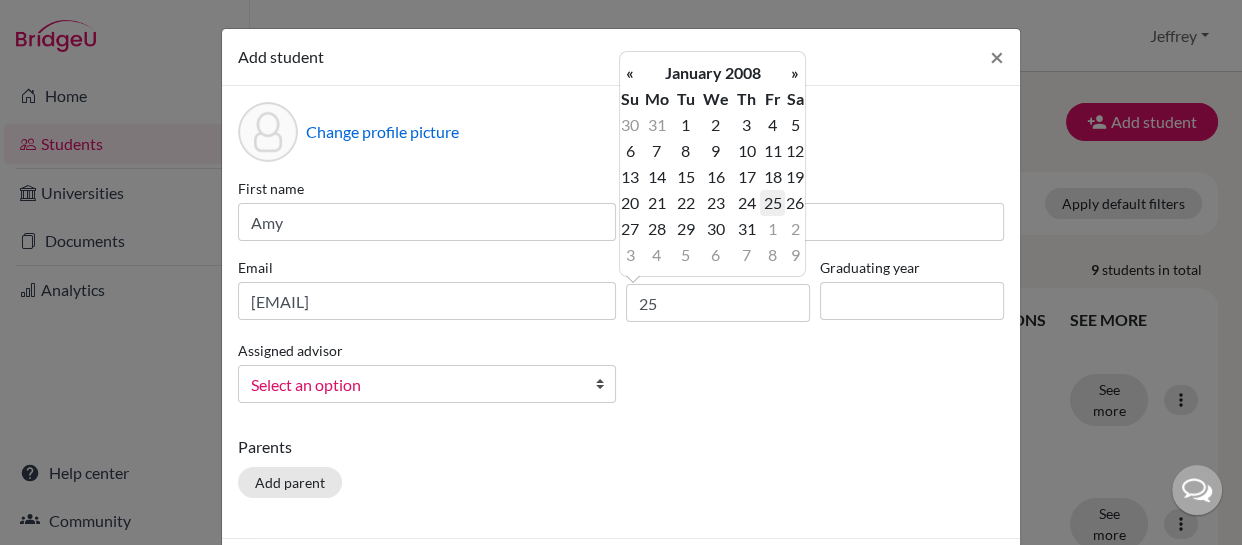 click on "25" at bounding box center (772, 203) 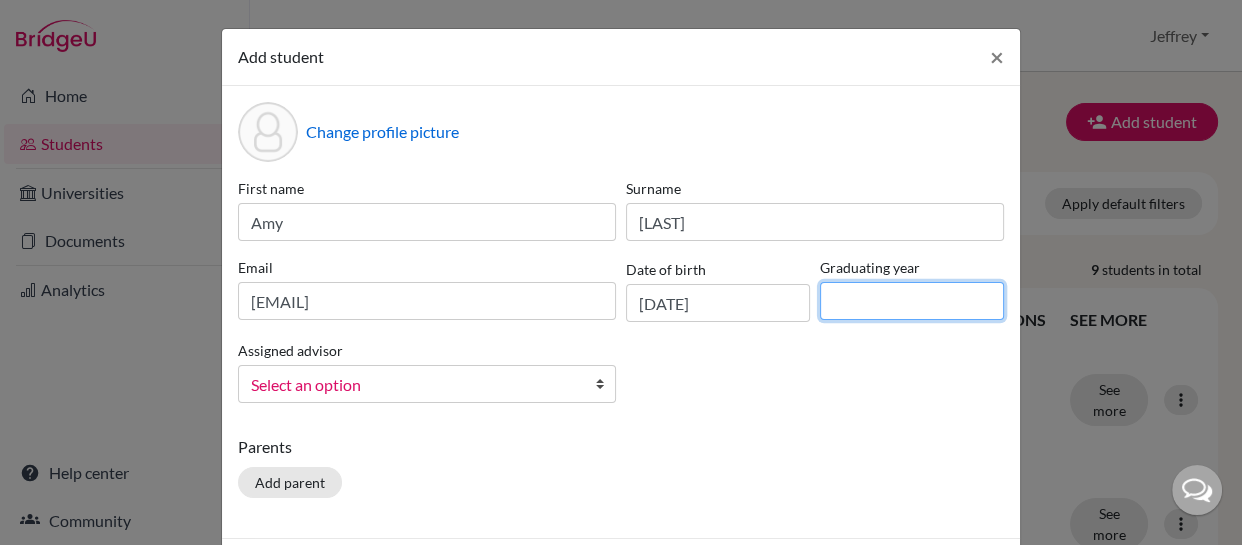 click at bounding box center [912, 301] 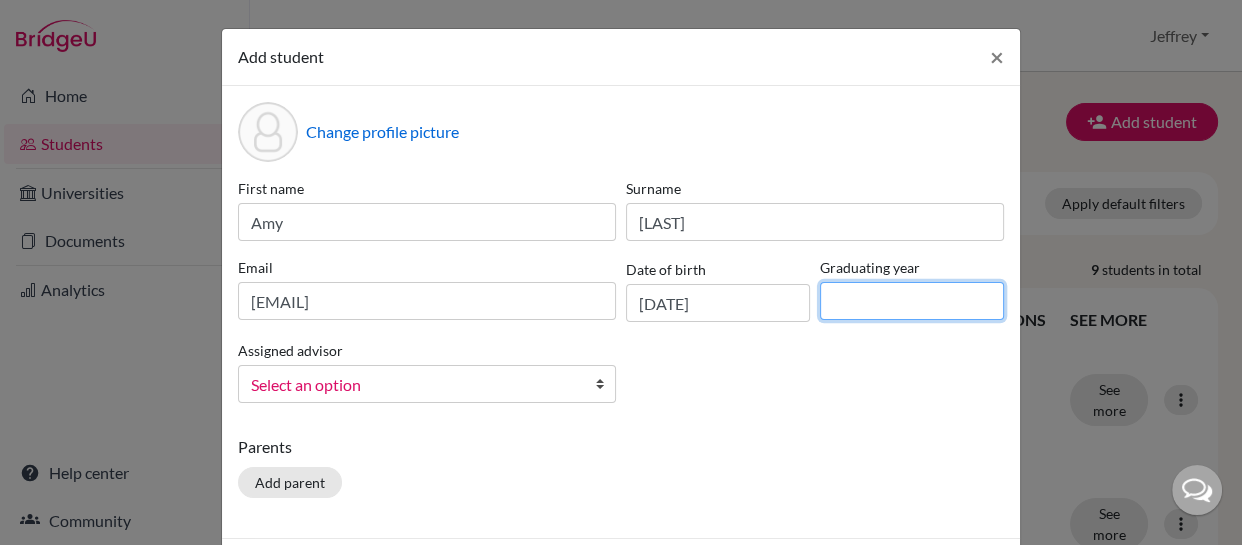 type on "2026" 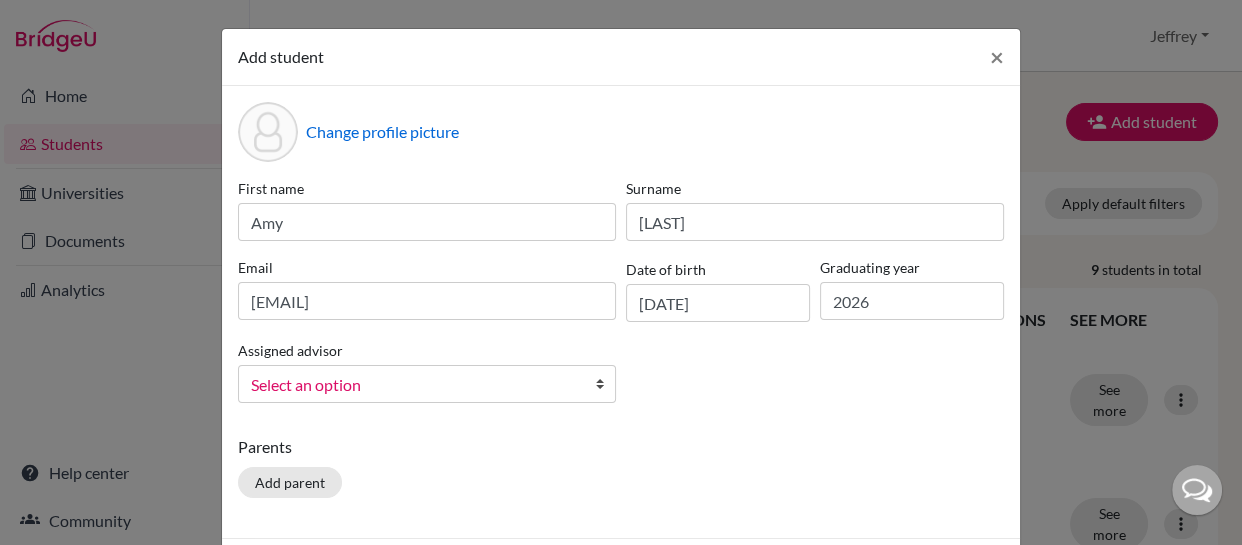 click on "Select an option" at bounding box center (414, 385) 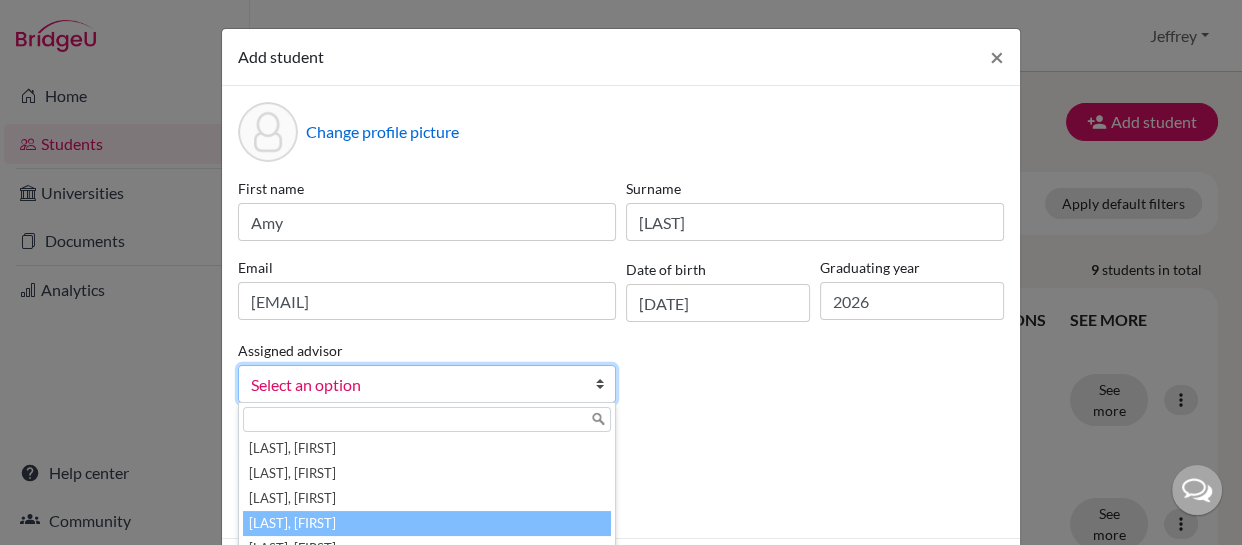 scroll, scrollTop: 35, scrollLeft: 0, axis: vertical 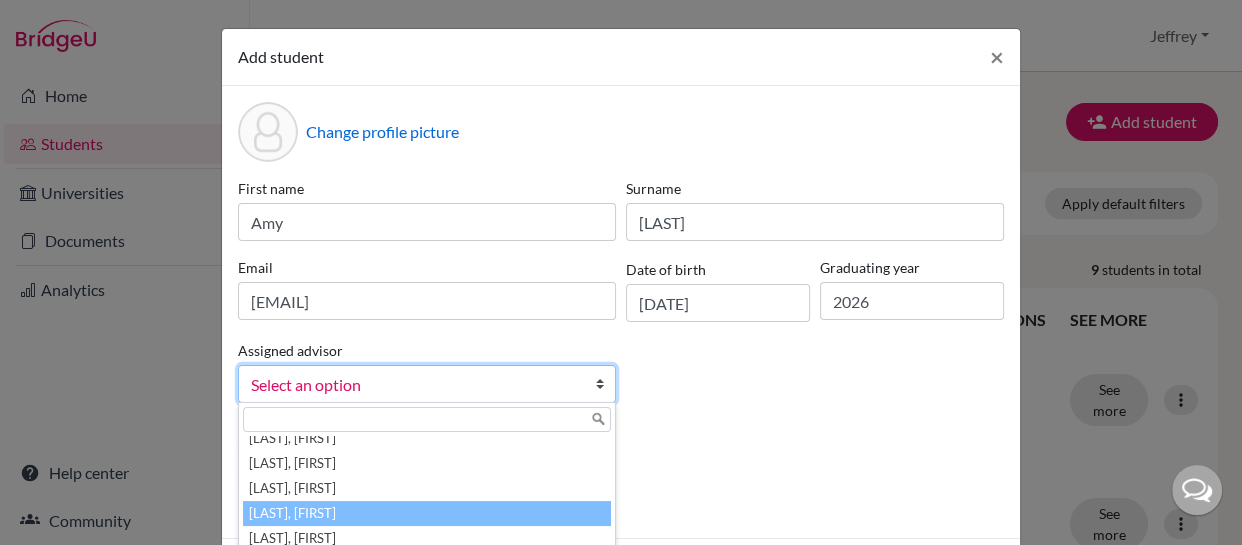 click on "[LAST], [FIRST]" at bounding box center (427, 513) 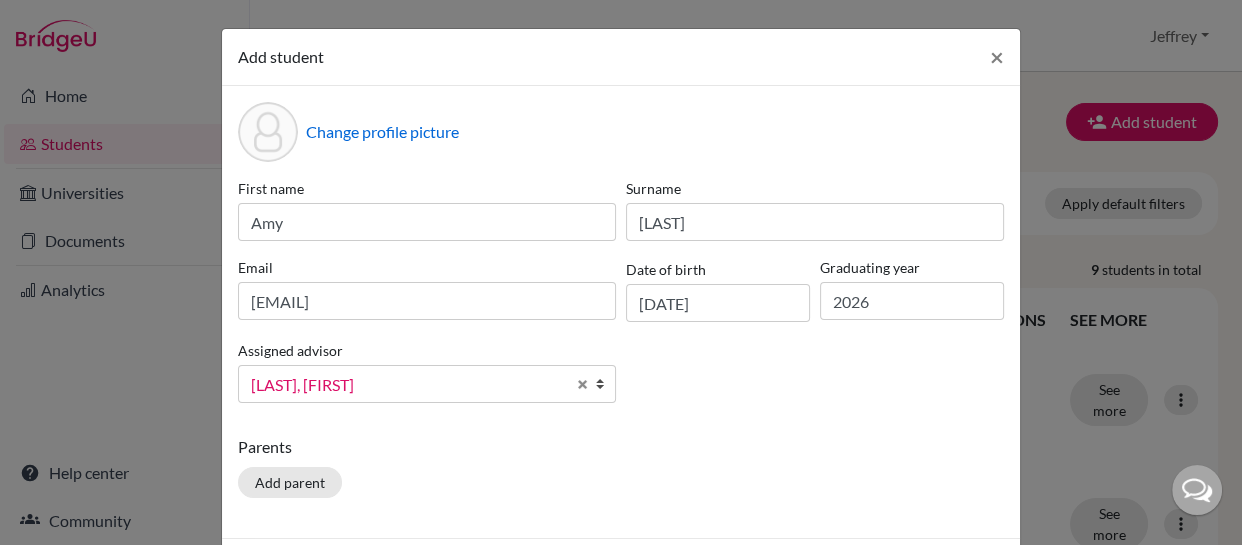 scroll, scrollTop: 135, scrollLeft: 0, axis: vertical 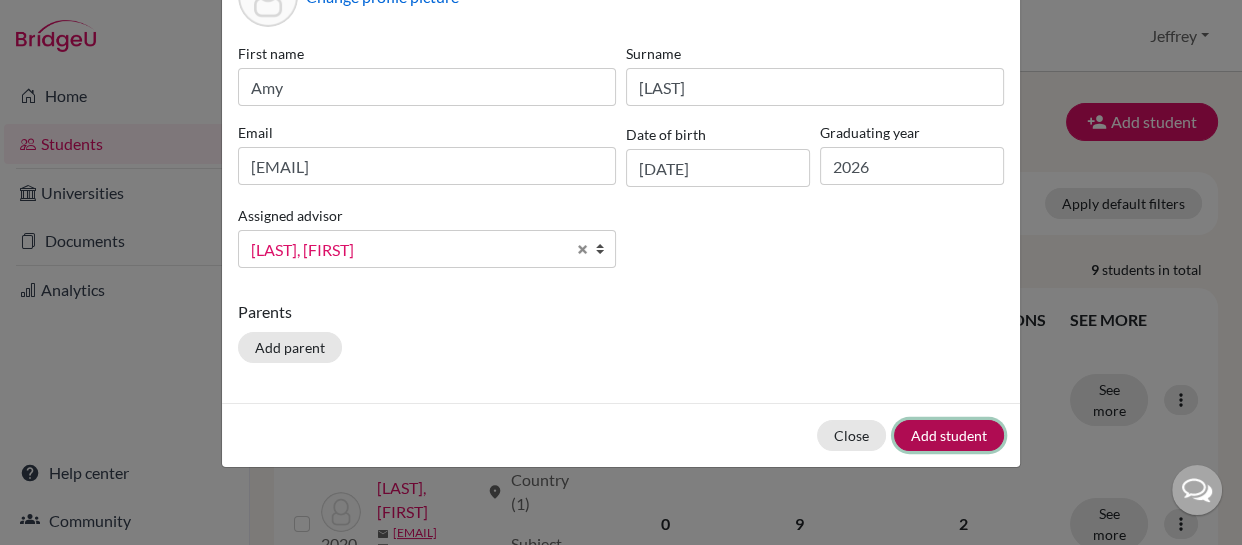 click on "Add student" at bounding box center [949, 435] 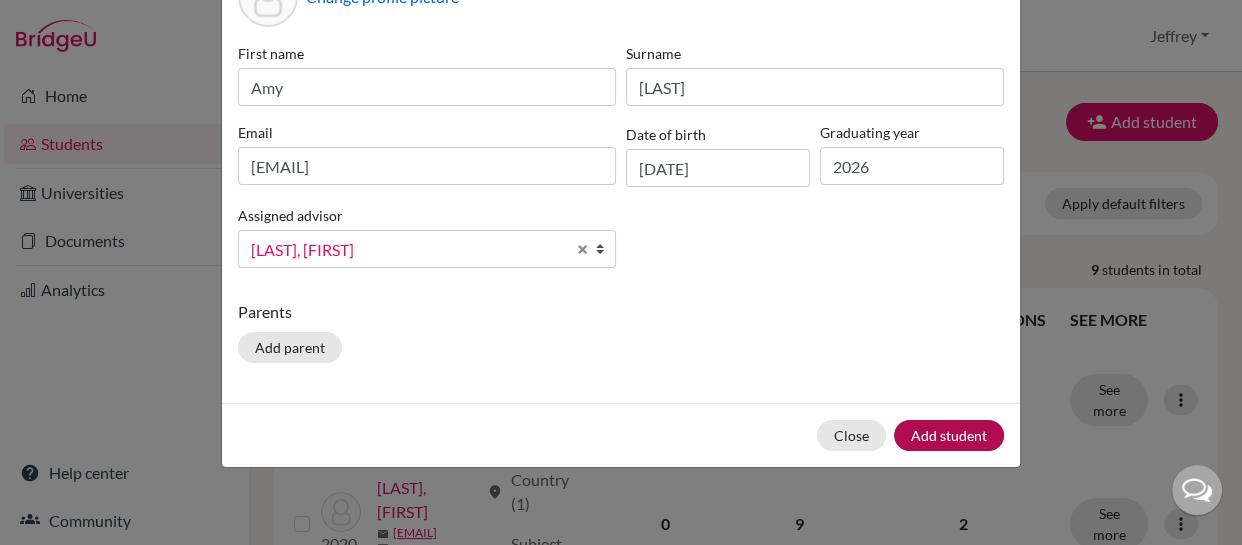 scroll, scrollTop: 0, scrollLeft: 0, axis: both 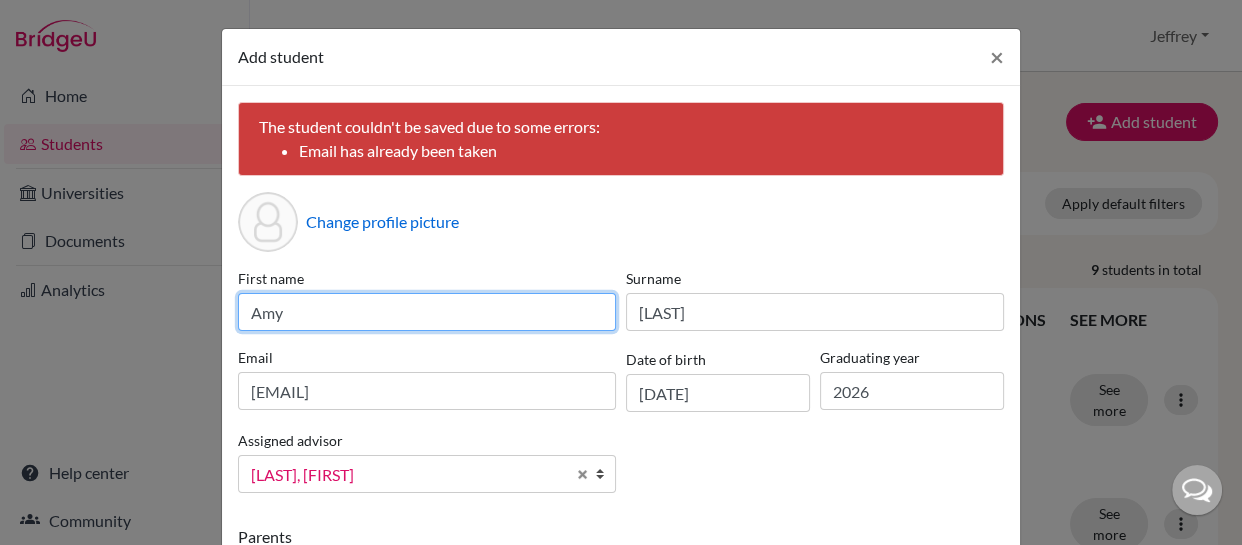 click on "Amy" at bounding box center [427, 312] 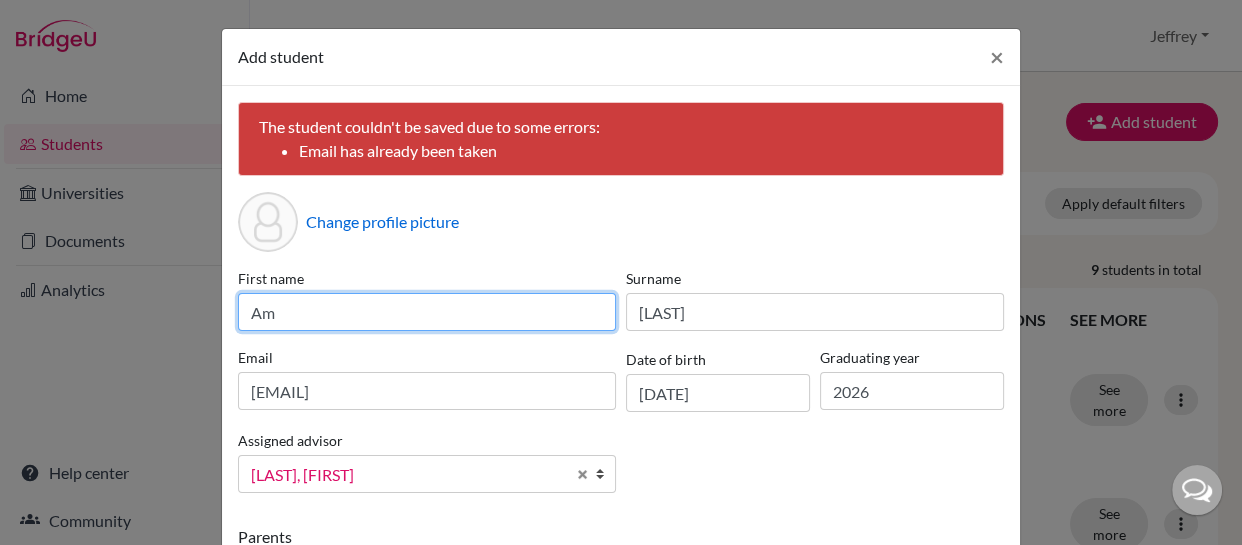 type on "A" 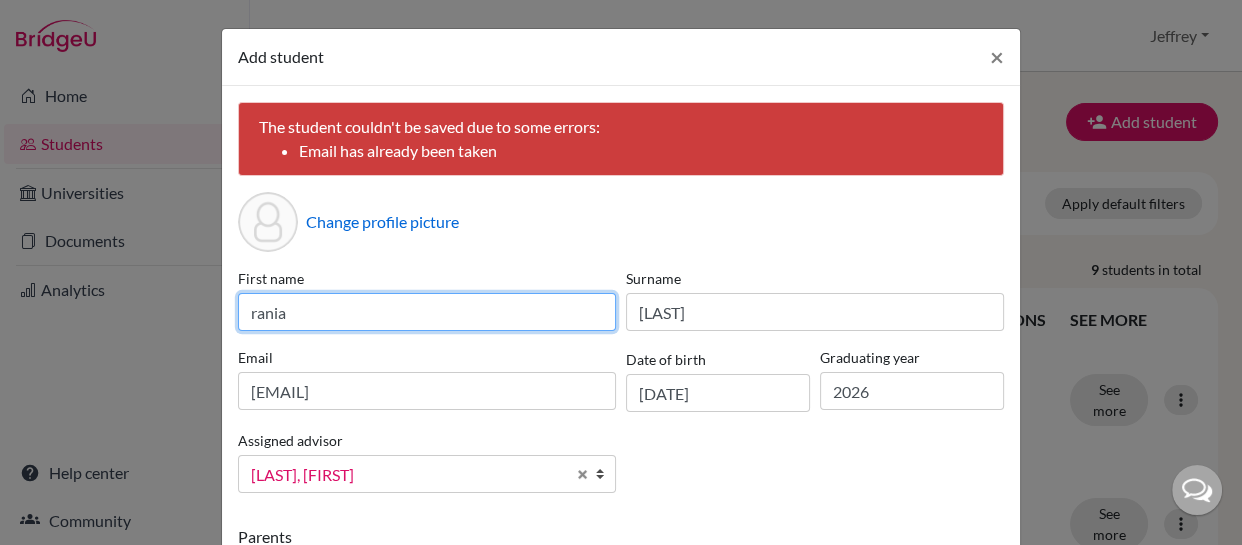 type on "[FIRST]" 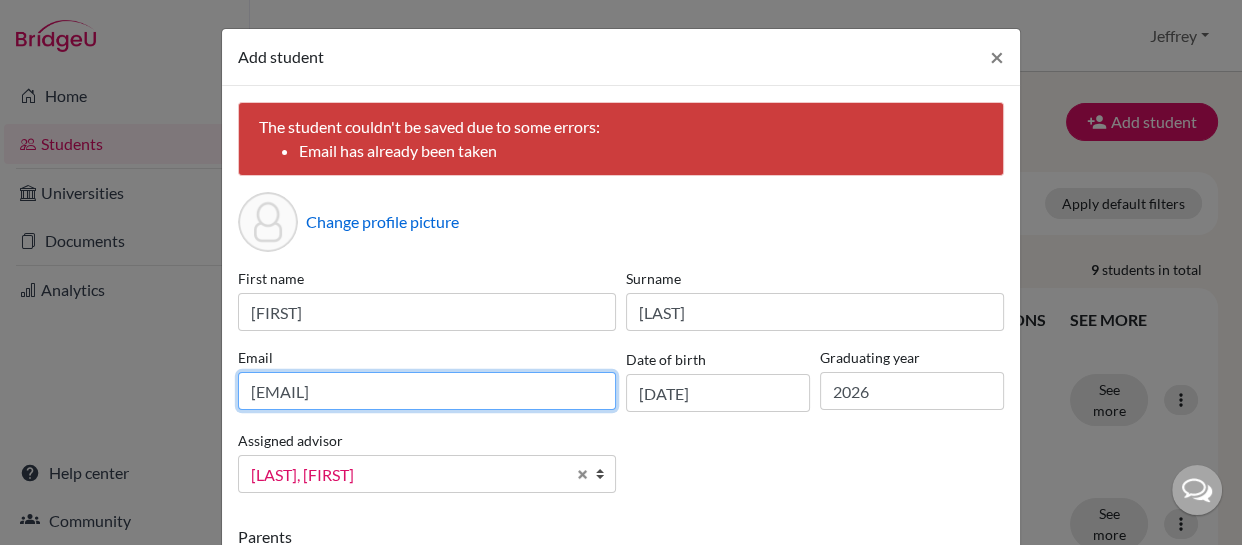 click on "[EMAIL]" at bounding box center [427, 391] 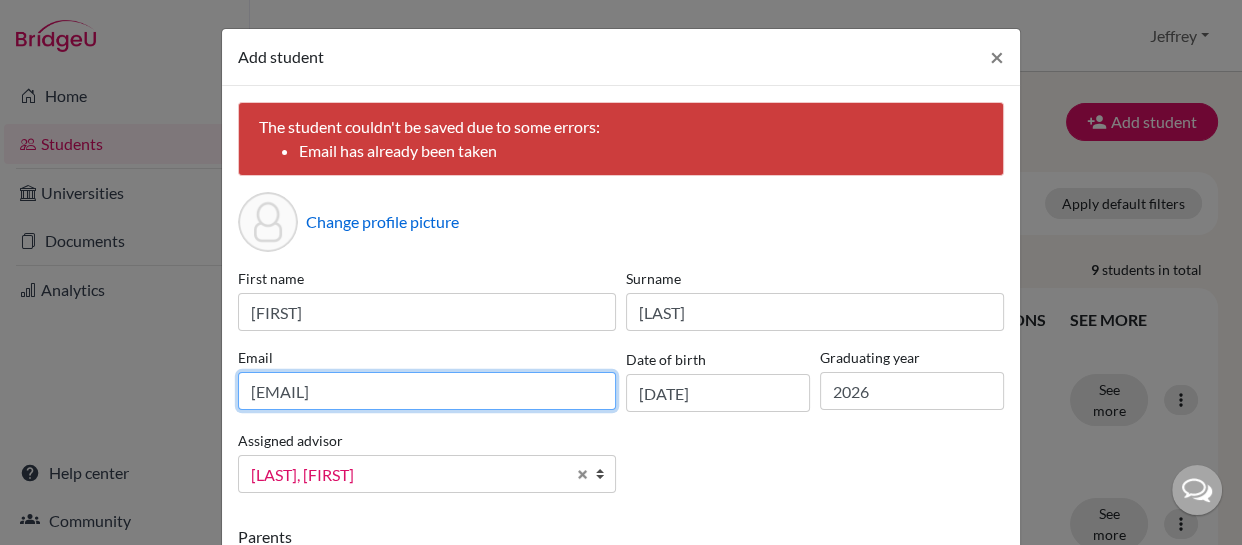 click on "[EMAIL]" at bounding box center (427, 391) 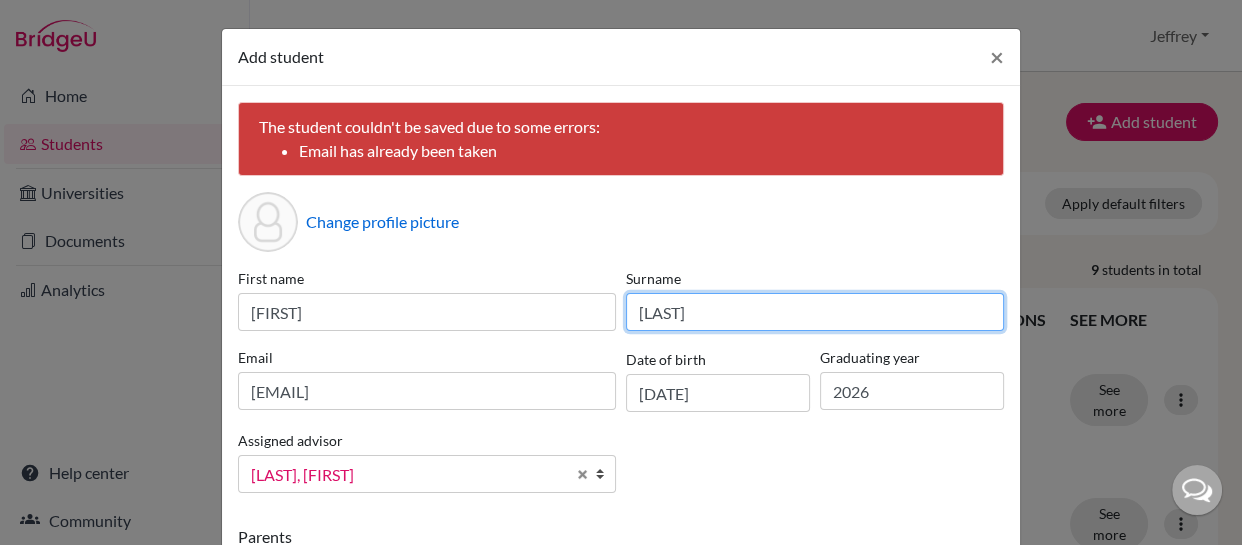 click on "[LAST]" at bounding box center [815, 312] 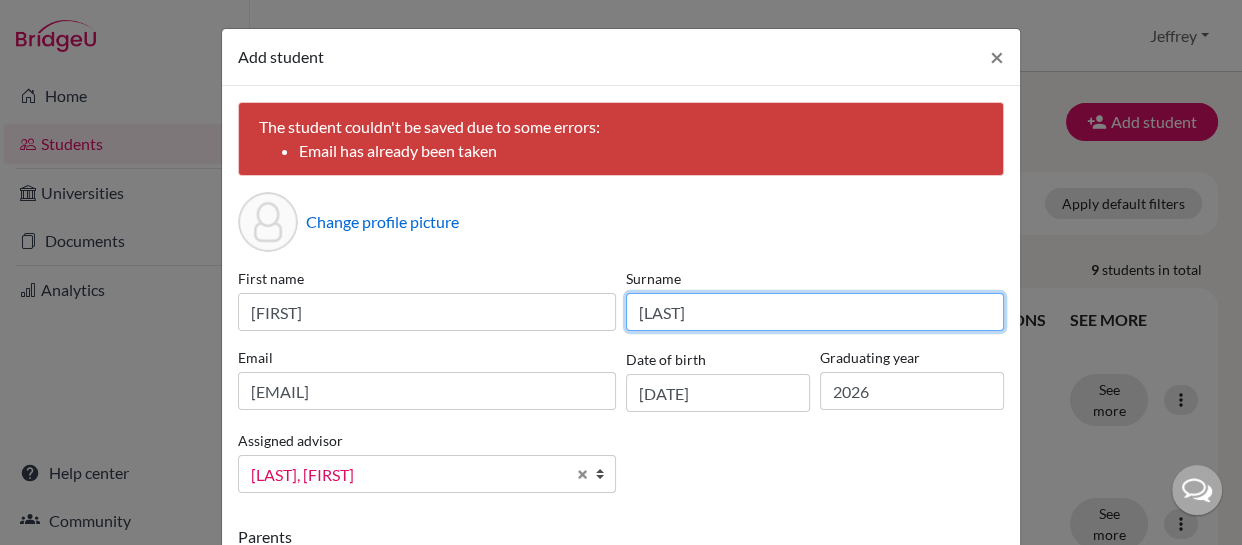 click on "[LAST]" at bounding box center (815, 312) 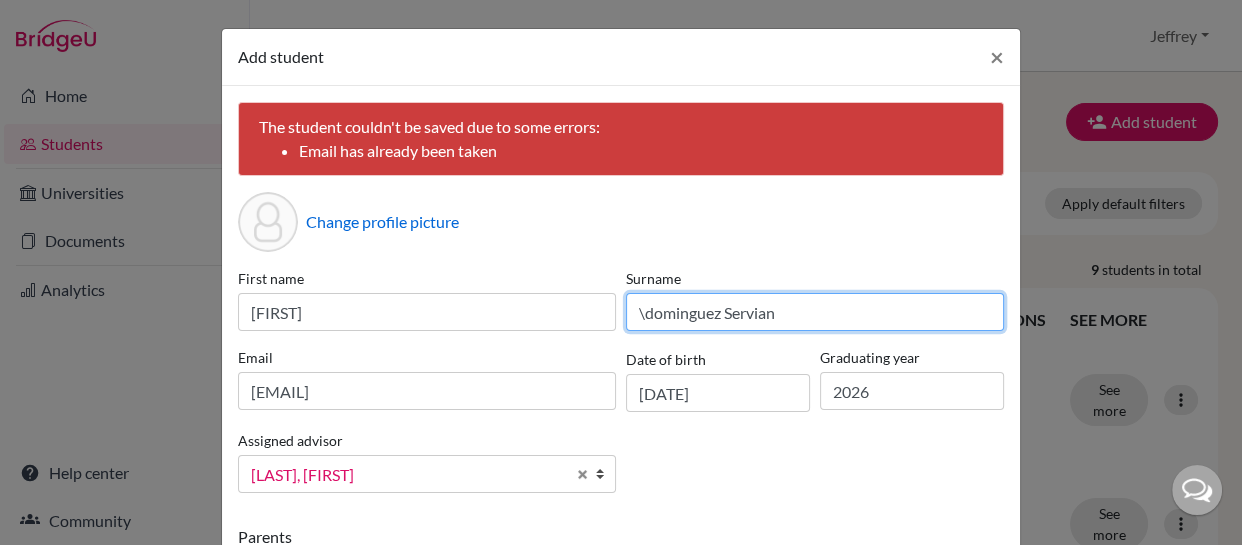 click on "\dominguez Servian" at bounding box center [815, 312] 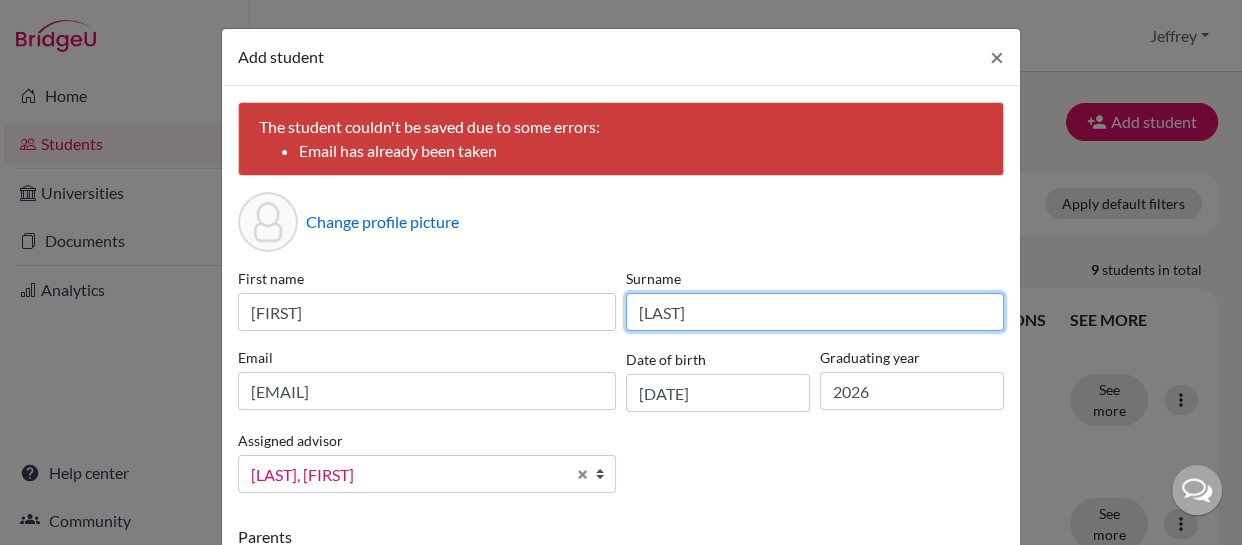 type on "[LAST]" 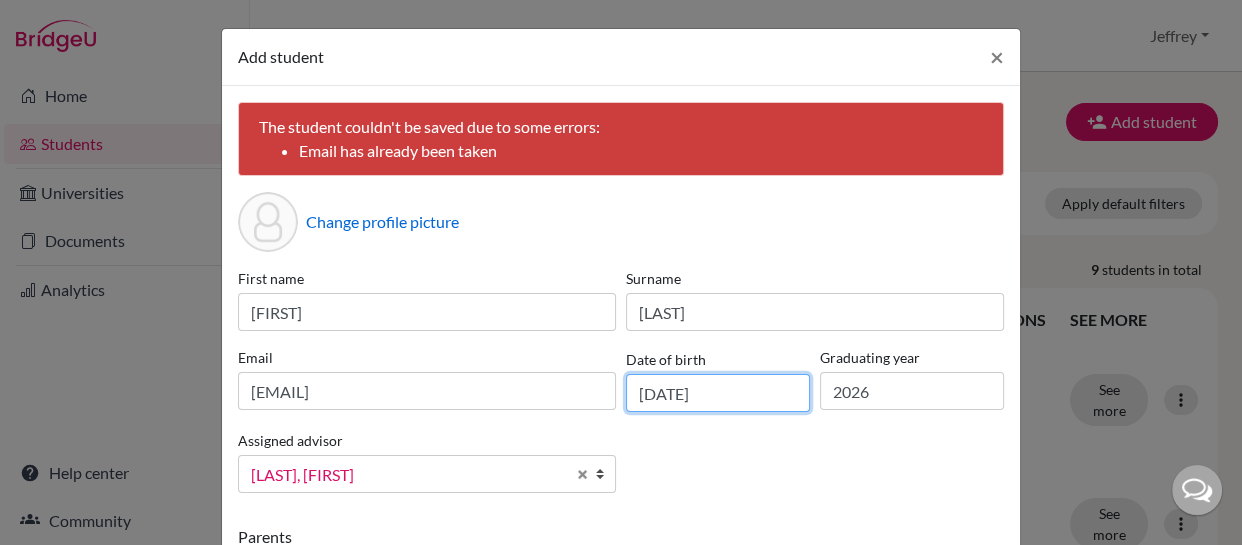 click on "[DATE]" at bounding box center [718, 393] 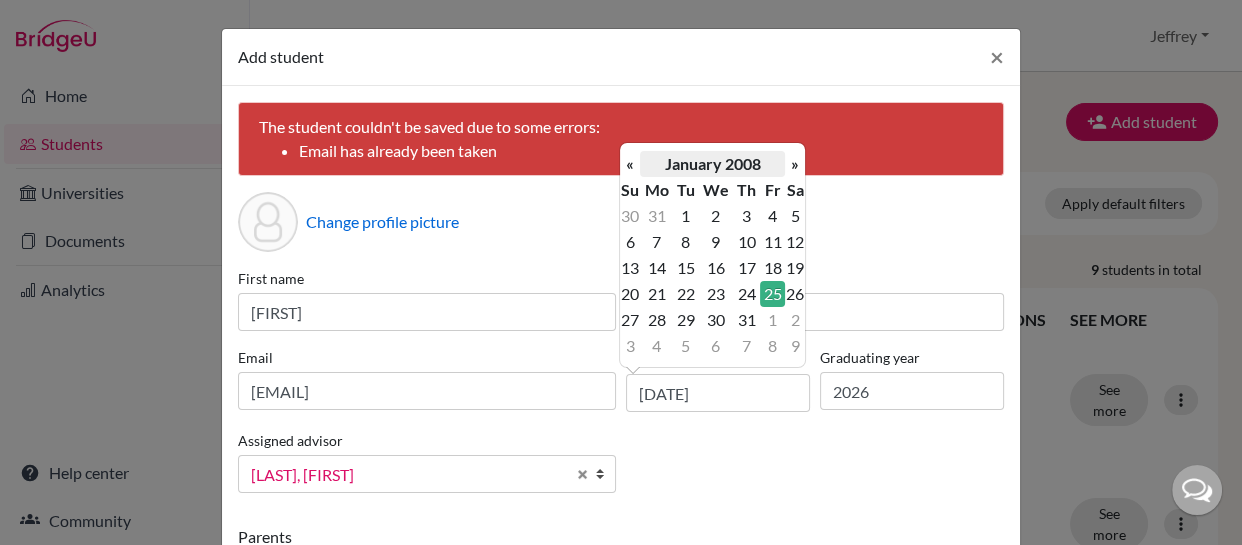 click on "January 2008" at bounding box center (712, 164) 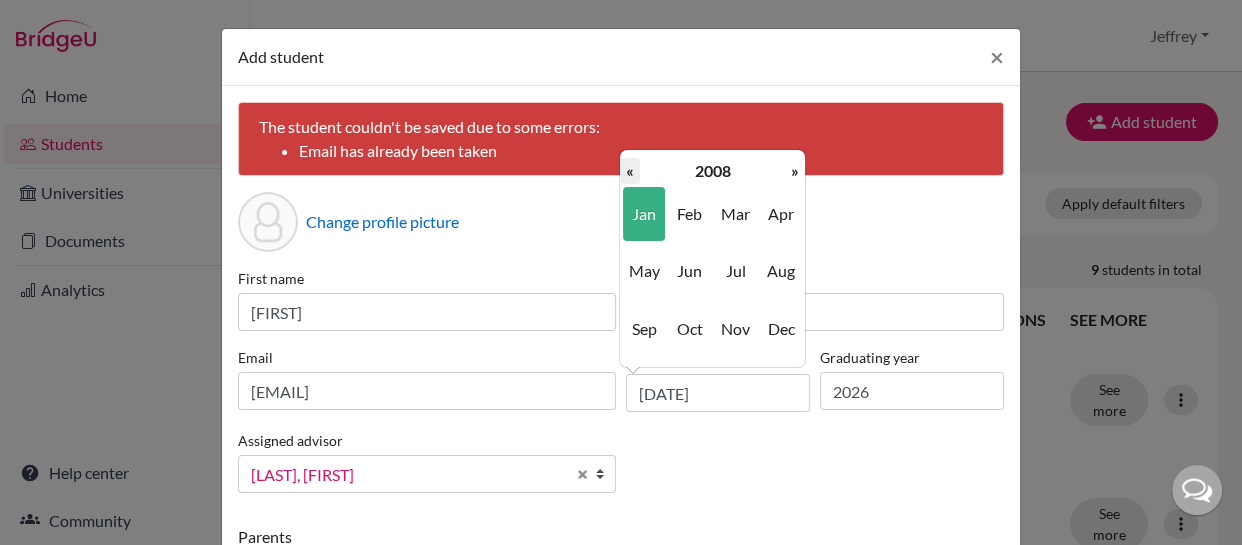 click on "«" at bounding box center (630, 171) 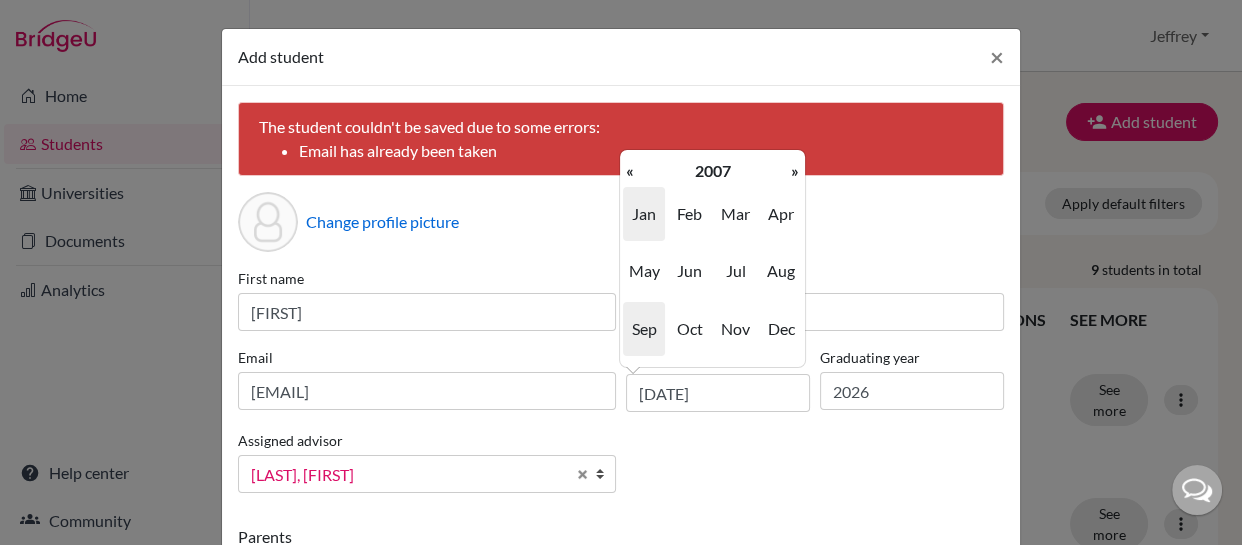 click on "Sep" at bounding box center (644, 329) 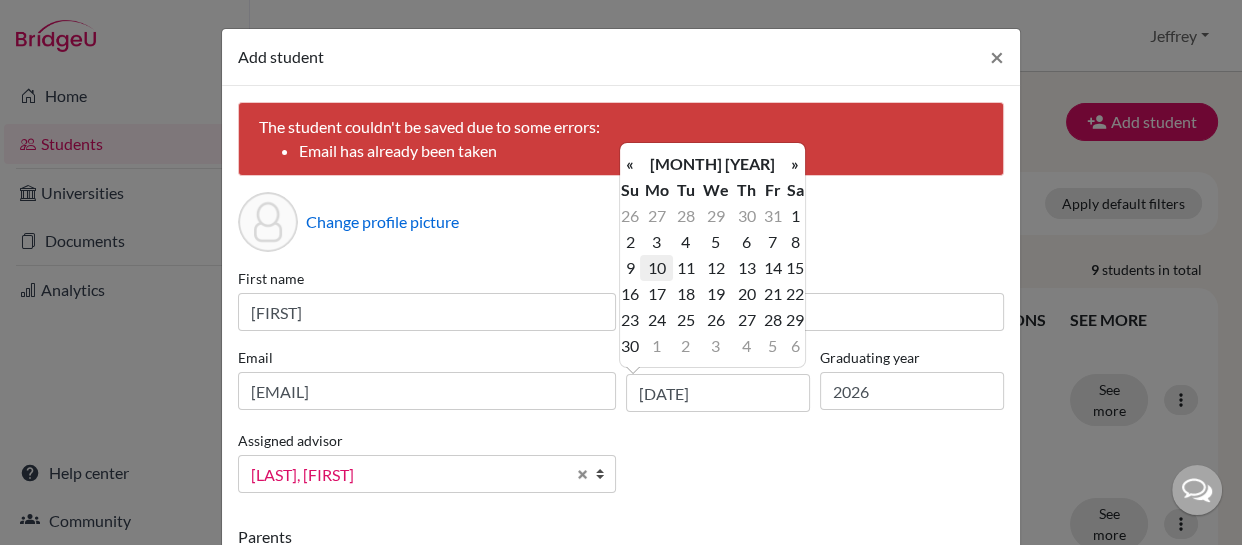 click on "10" at bounding box center [656, 268] 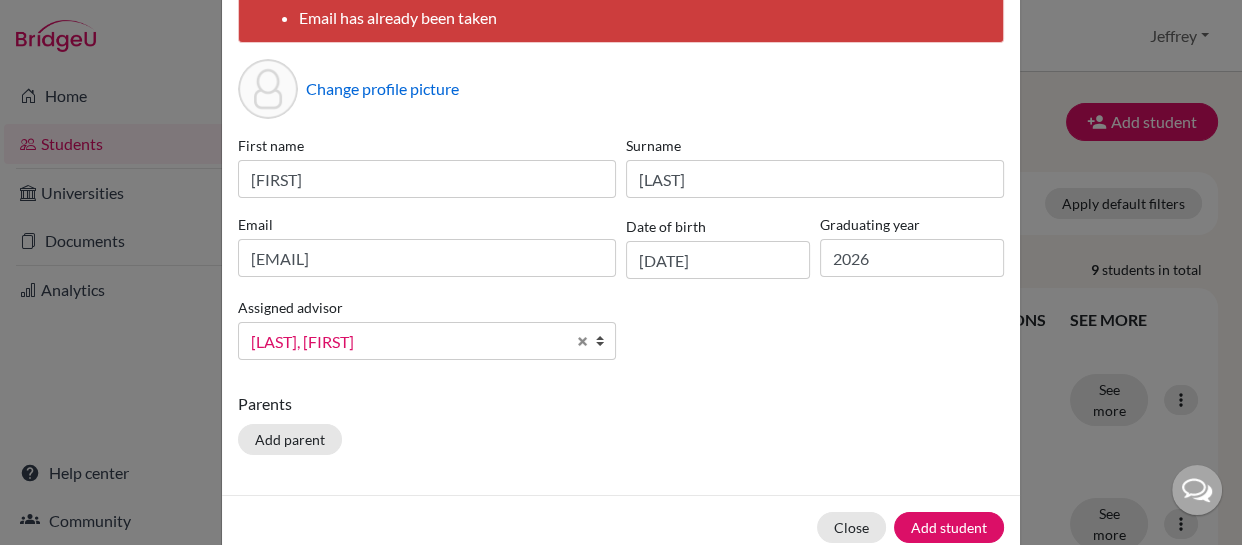 scroll, scrollTop: 175, scrollLeft: 0, axis: vertical 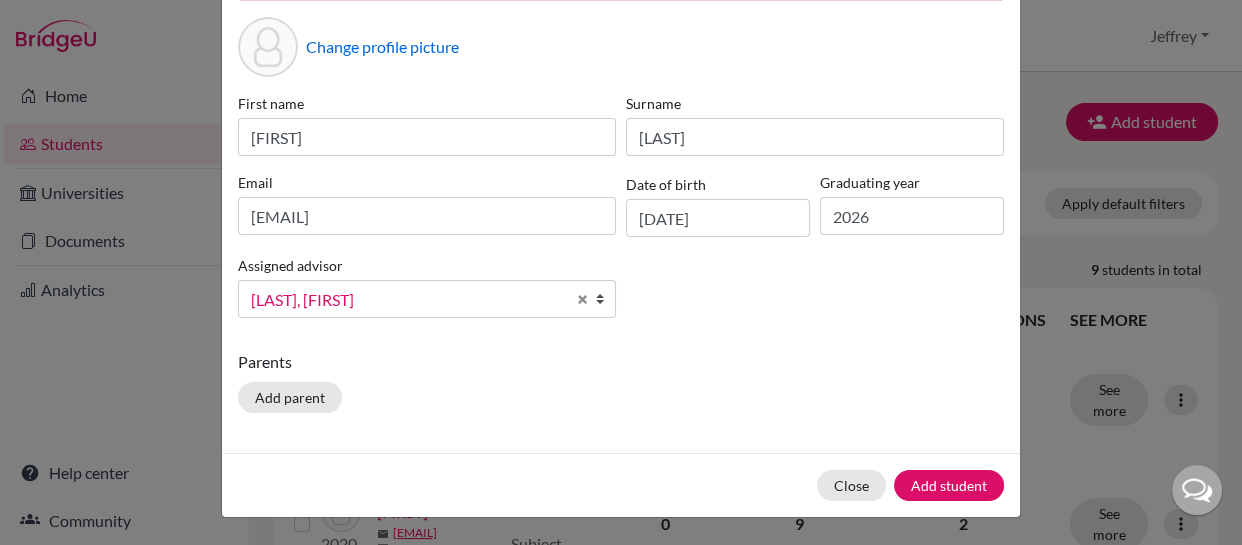 click on "Parents Add parent" at bounding box center [621, 385] 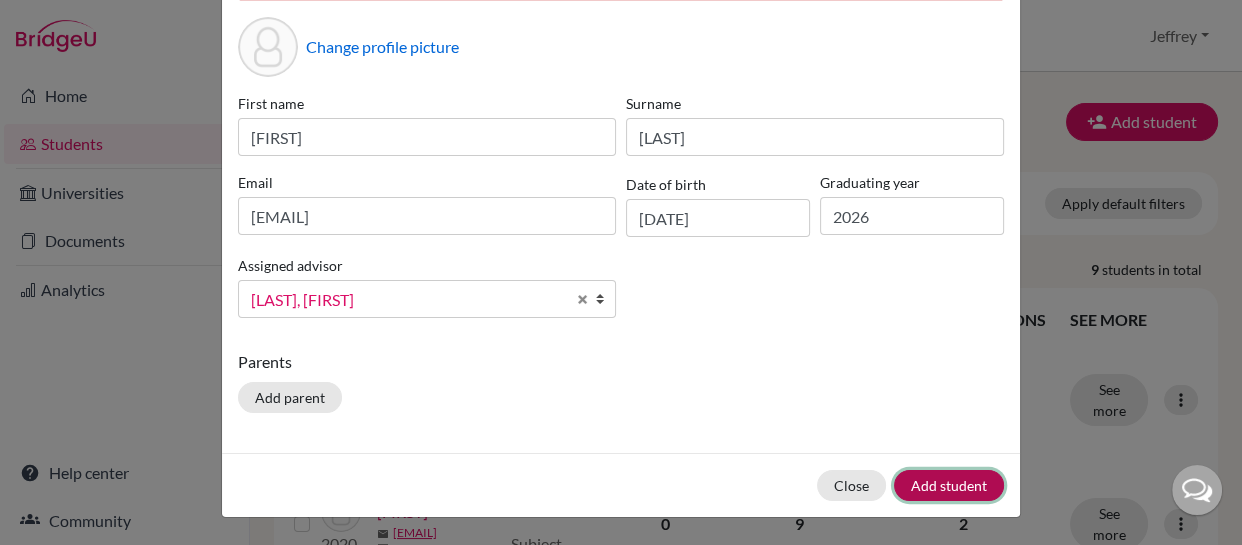 click on "Add student" at bounding box center [949, 485] 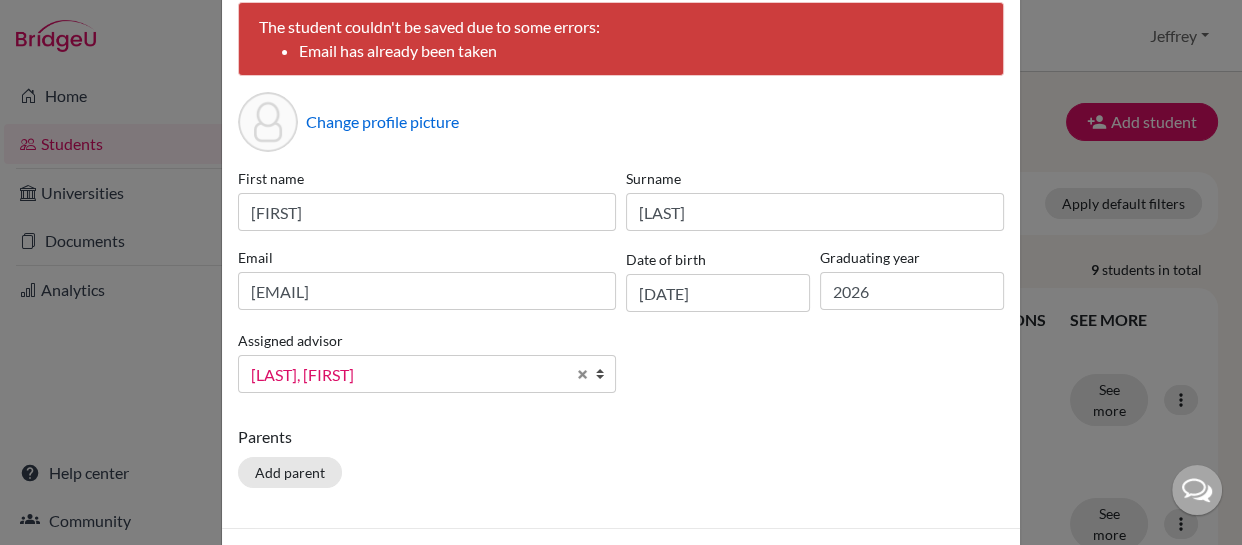 scroll, scrollTop: 110, scrollLeft: 0, axis: vertical 